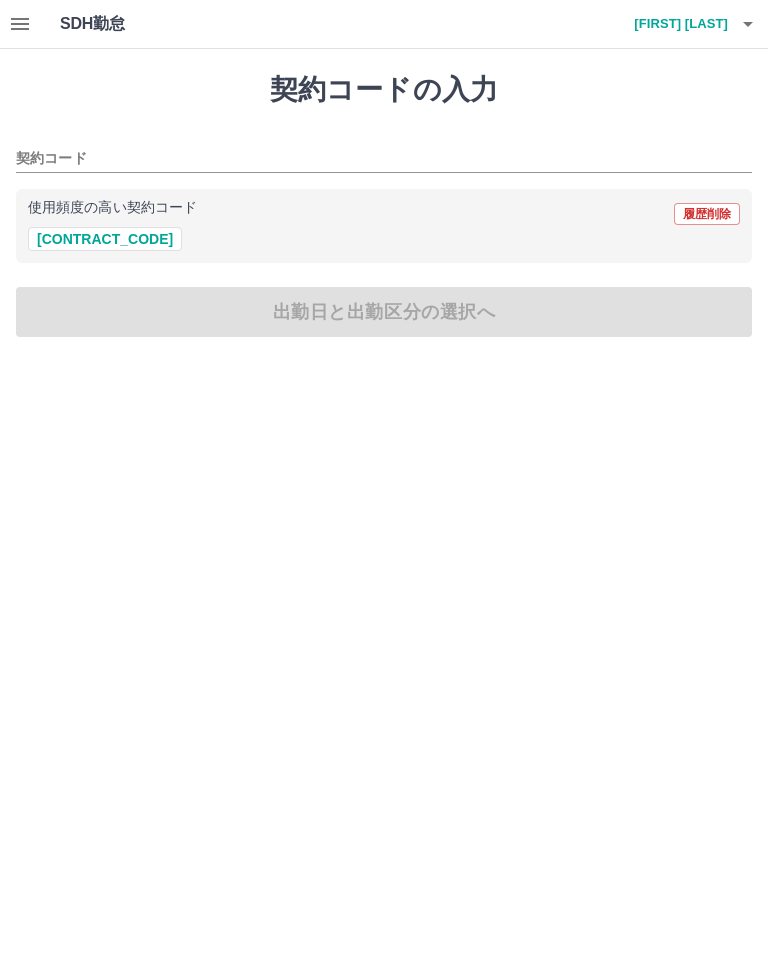 scroll, scrollTop: 0, scrollLeft: 0, axis: both 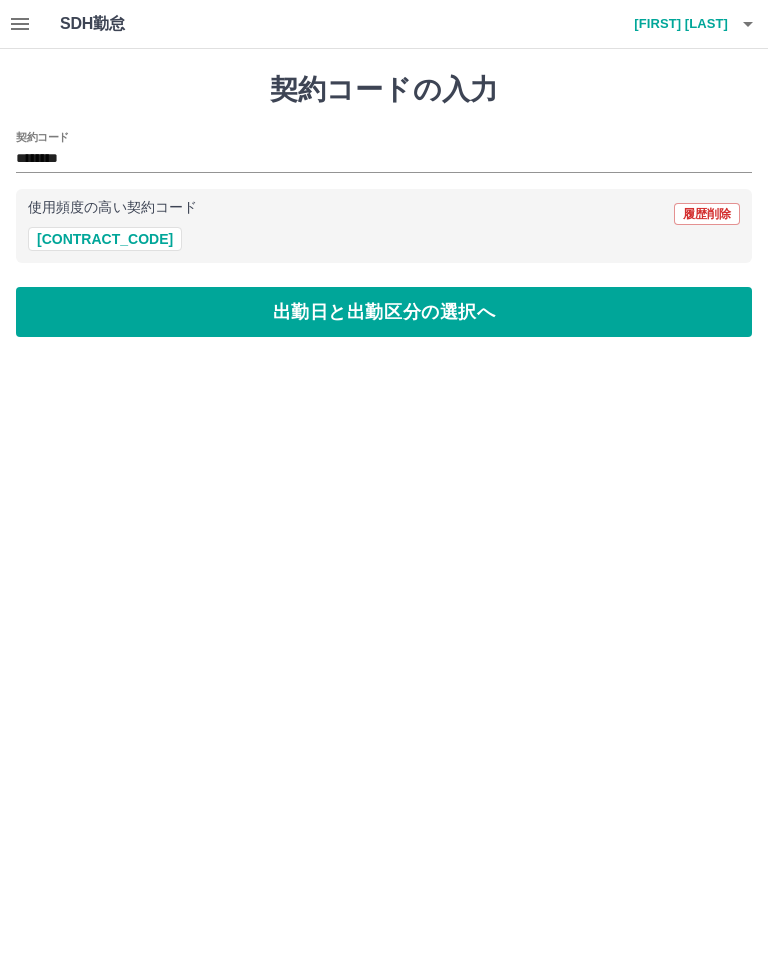 click on "出勤日と出勤区分の選択へ" at bounding box center [384, 312] 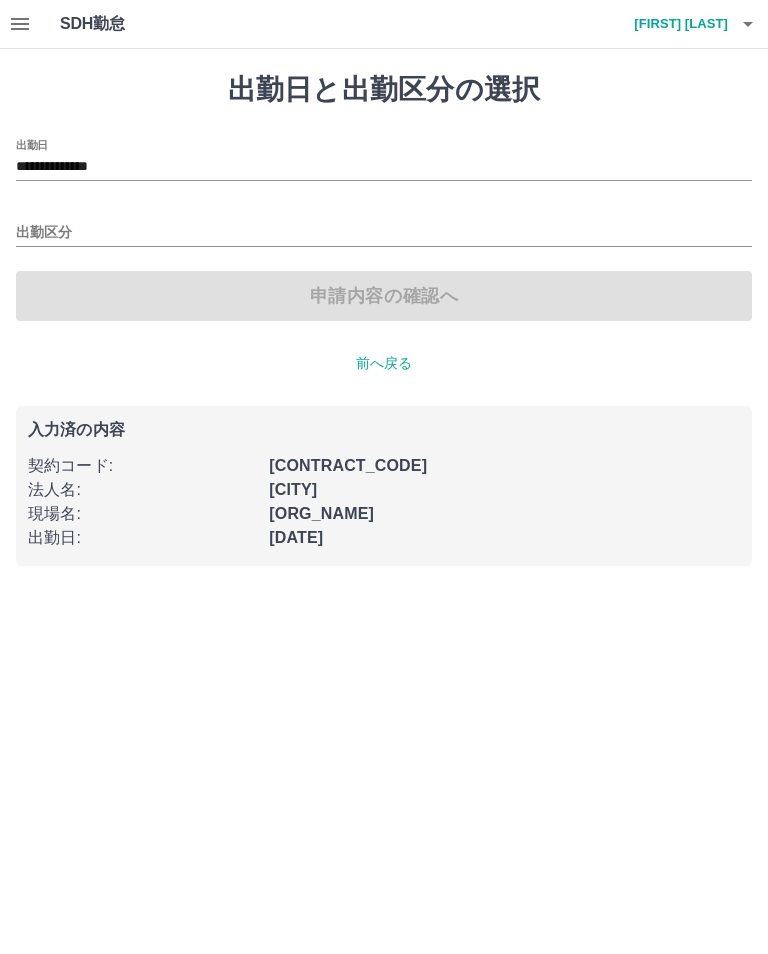 click on "出勤区分" at bounding box center [384, 233] 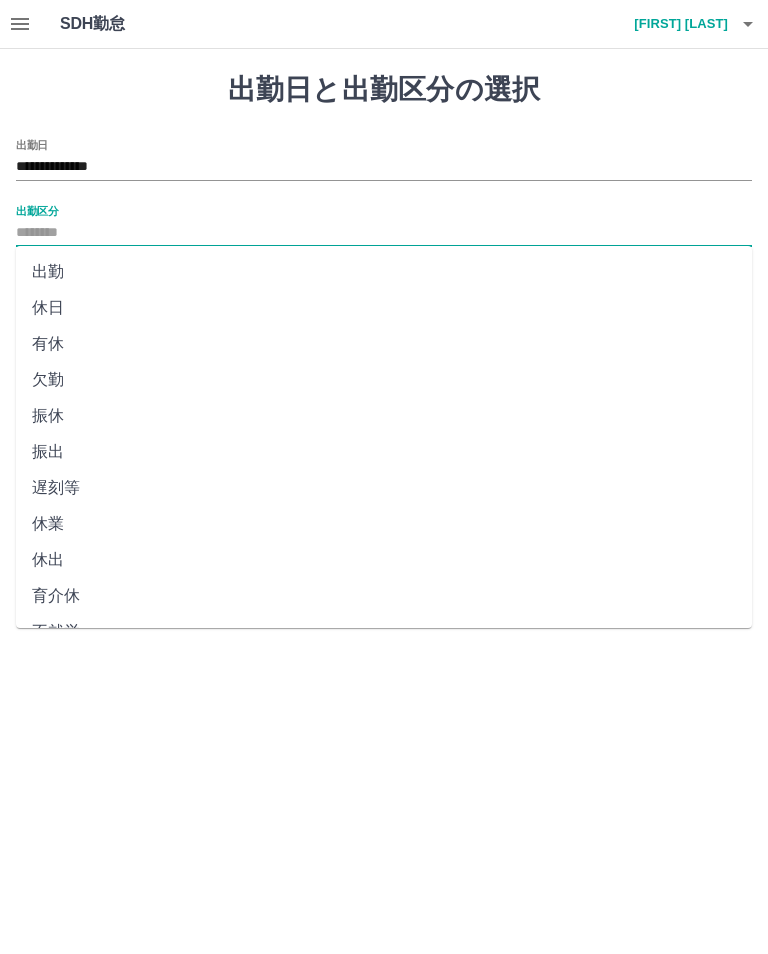 click on "出勤" at bounding box center (384, 272) 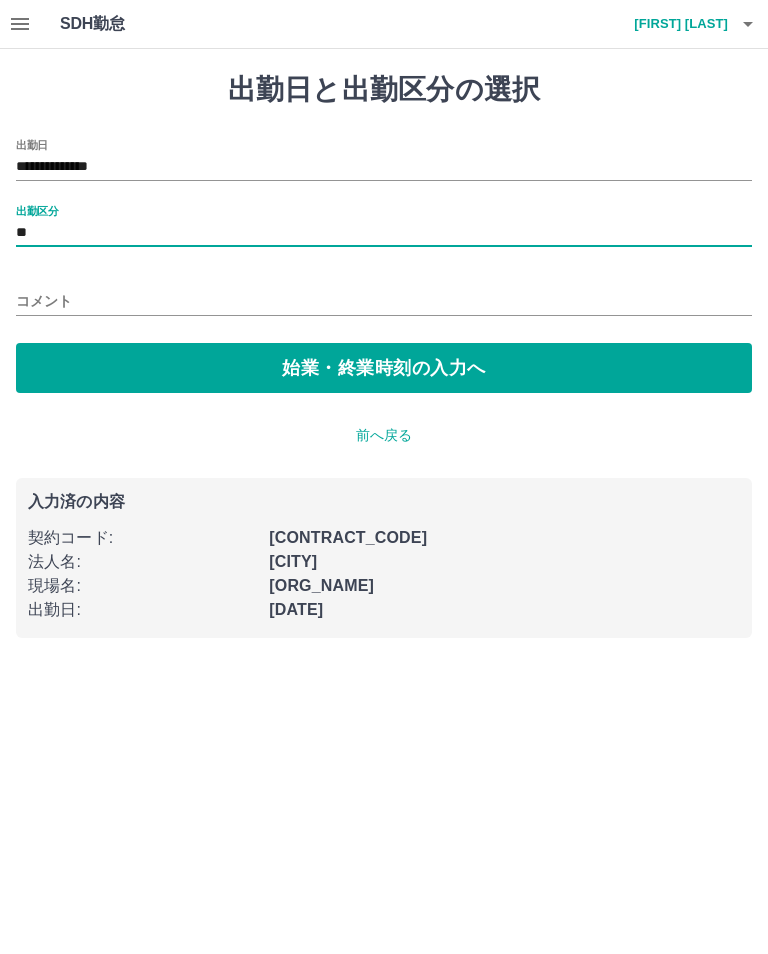 click on "始業・終業時刻の入力へ" at bounding box center [384, 368] 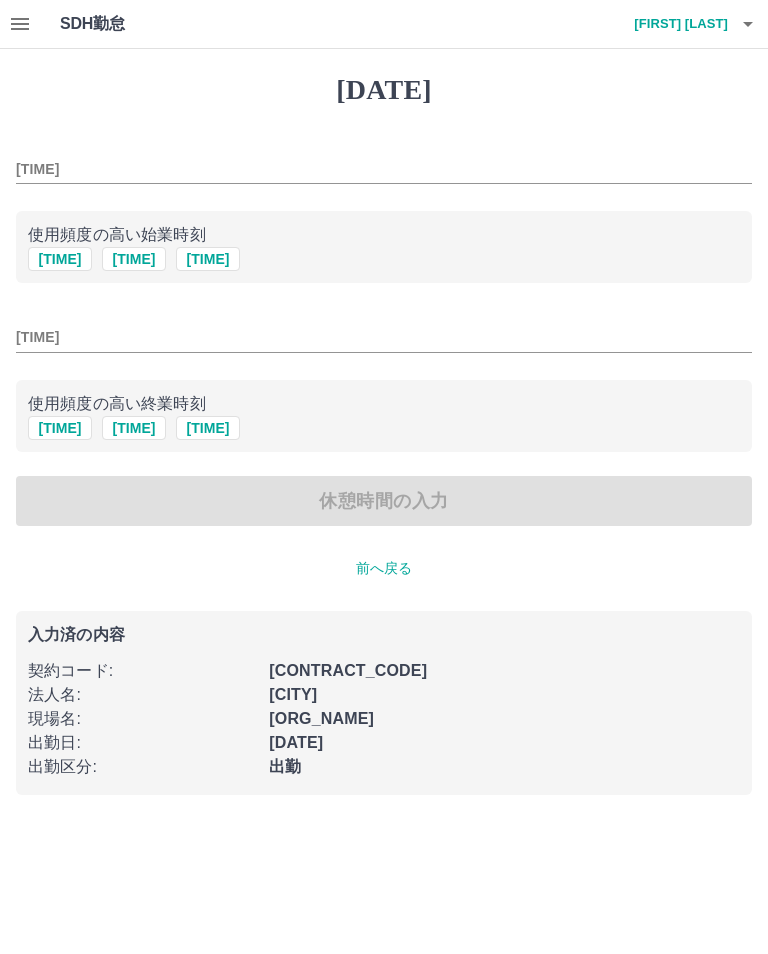 click on "[TIME]" at bounding box center [384, 169] 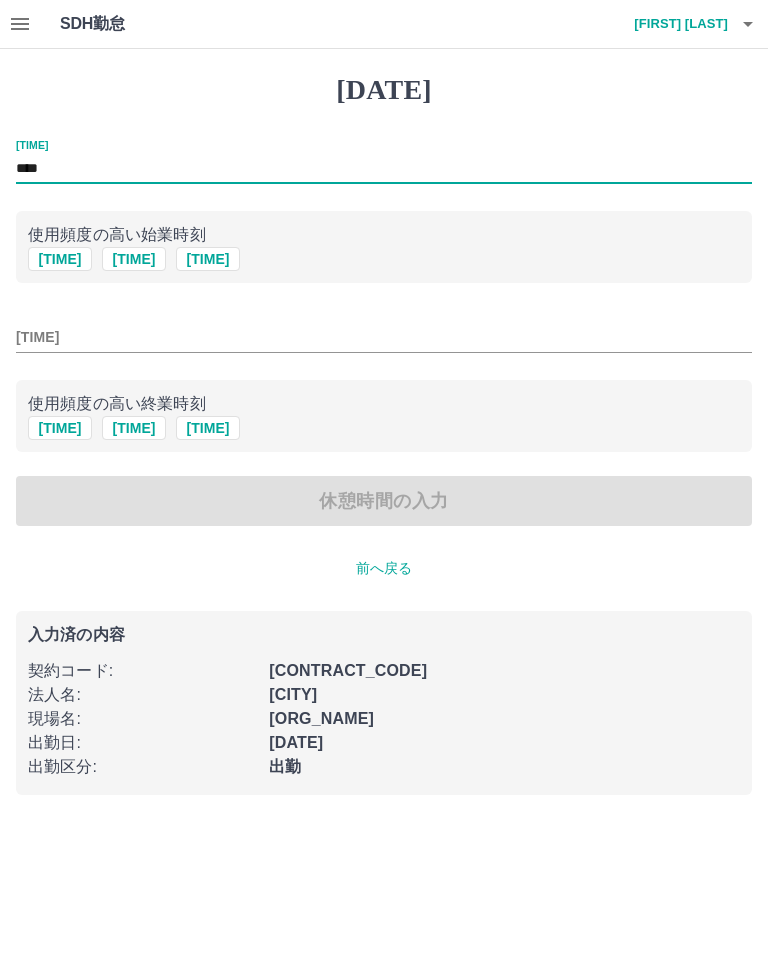 type on "****" 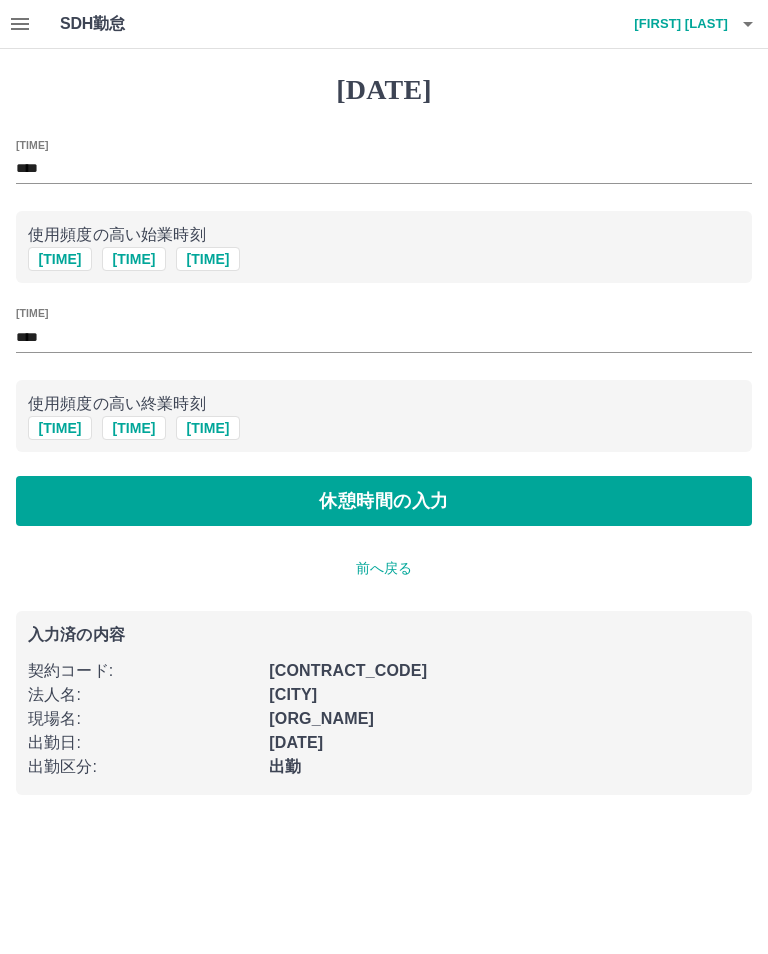 click on "休憩時間の入力" at bounding box center [384, 501] 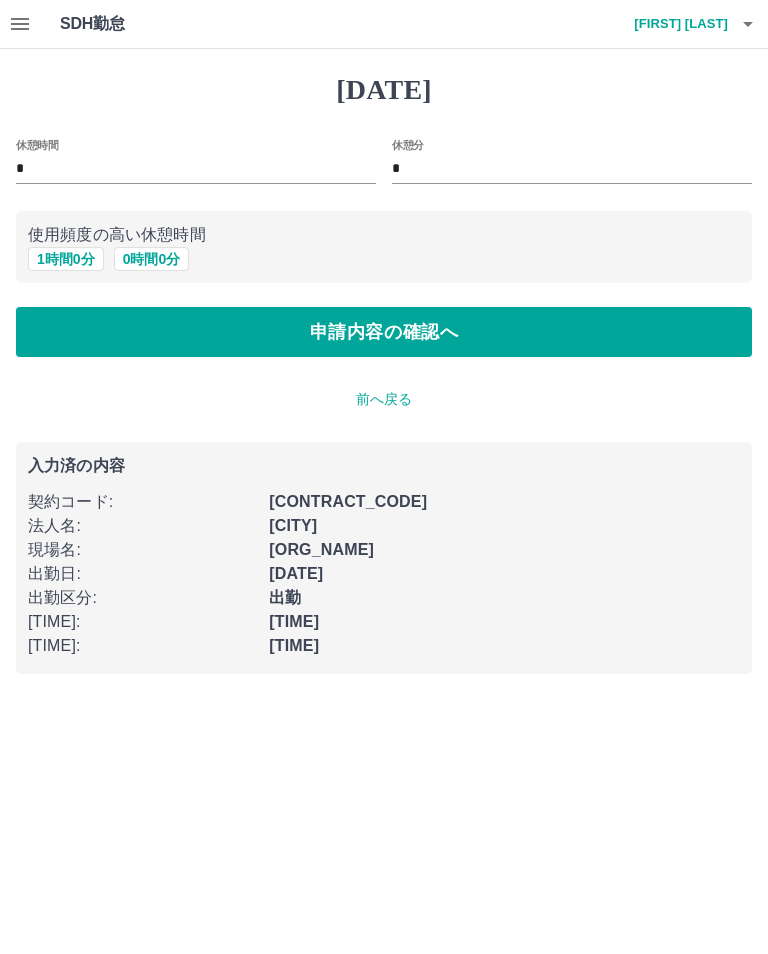 click on "0 [MINUTES] 0 [MINUTES]" at bounding box center [152, 259] 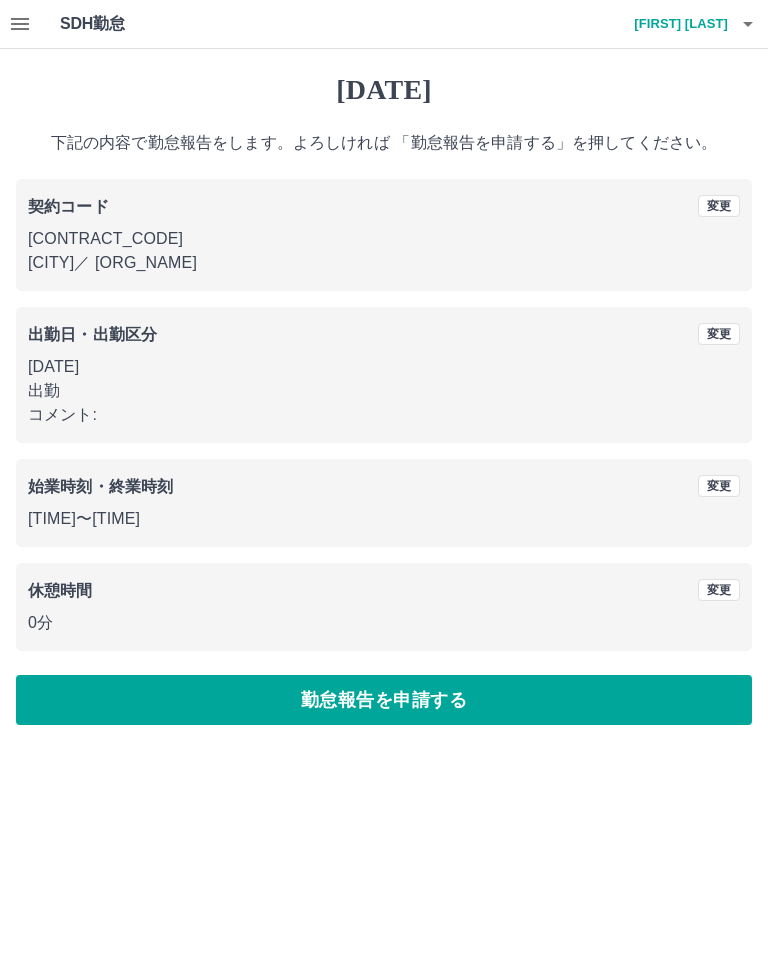 click on "勤怠報告を申請する" at bounding box center (384, 700) 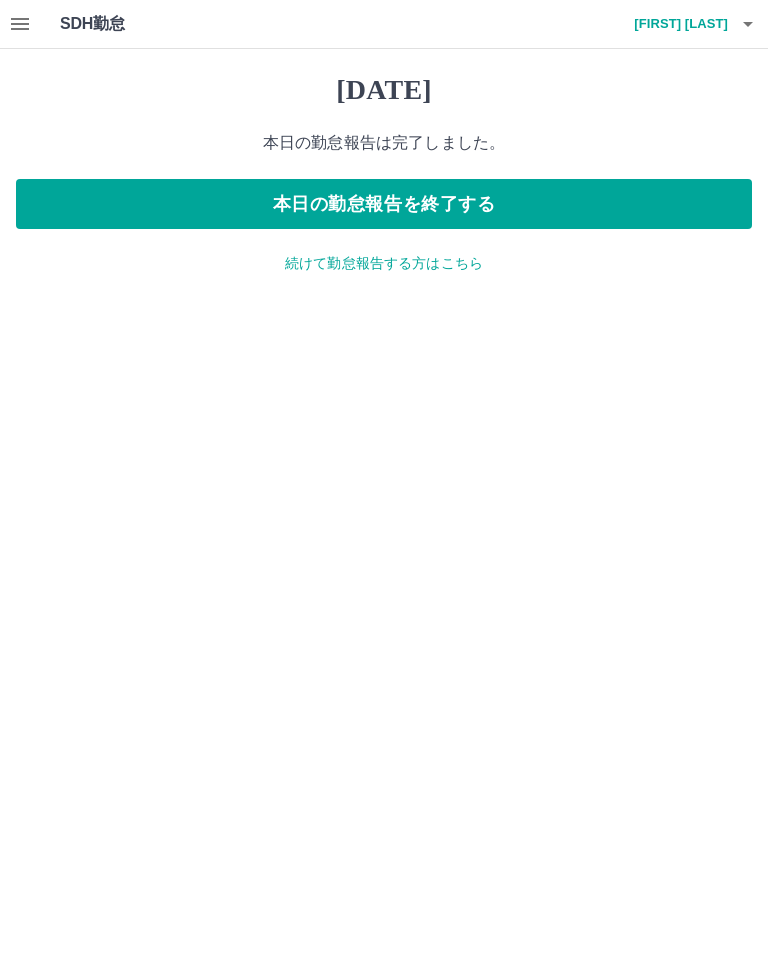 click on "本日の勤怠報告を終了する" at bounding box center [384, 204] 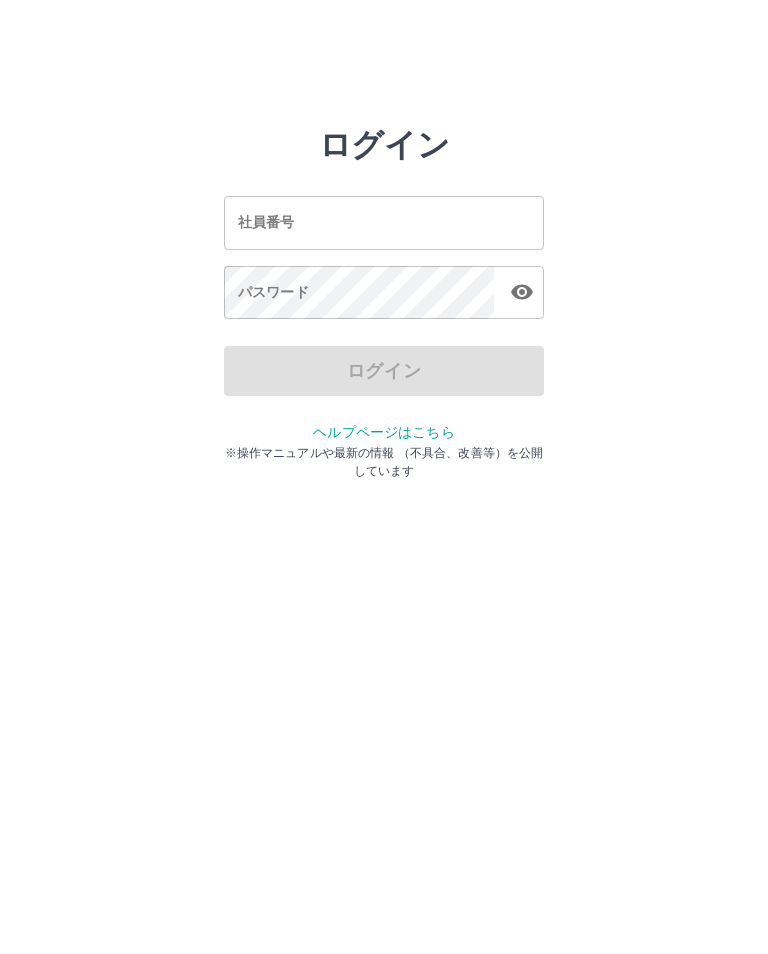 scroll, scrollTop: 0, scrollLeft: 0, axis: both 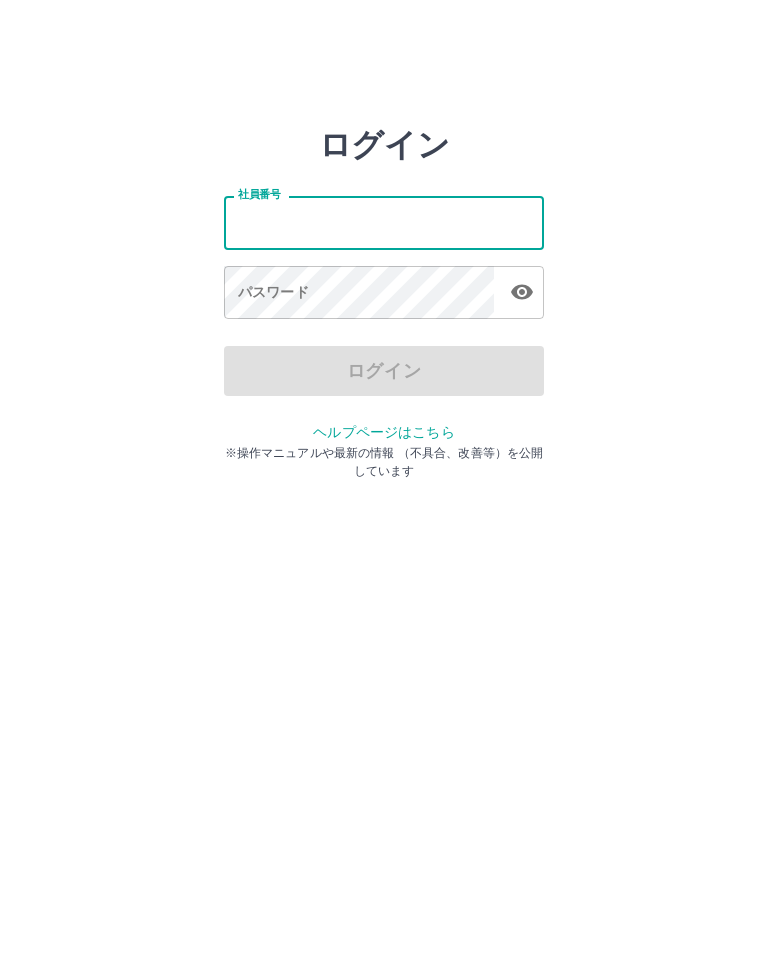 click on "社員番号" at bounding box center (384, 222) 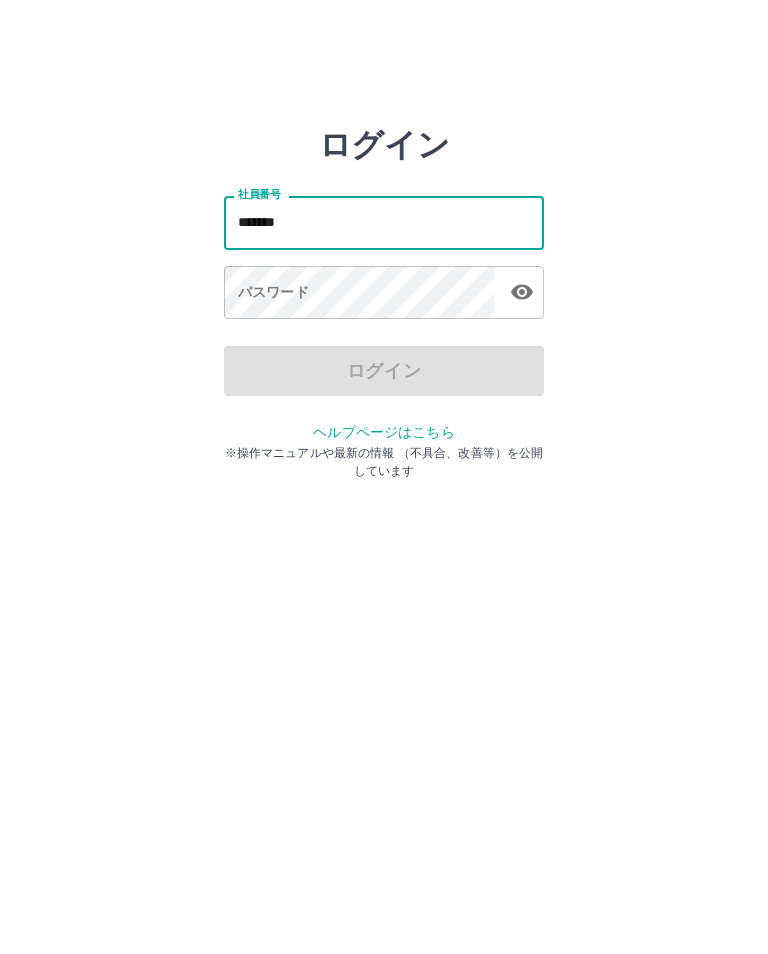 type on "*******" 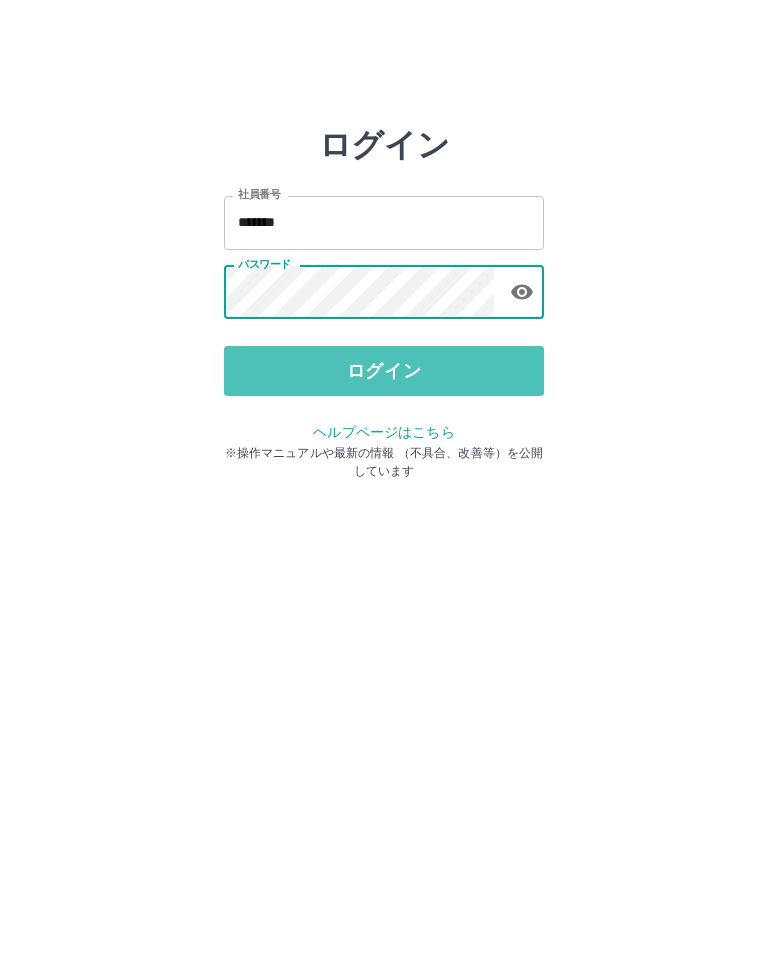 click on "ログイン" at bounding box center (384, 371) 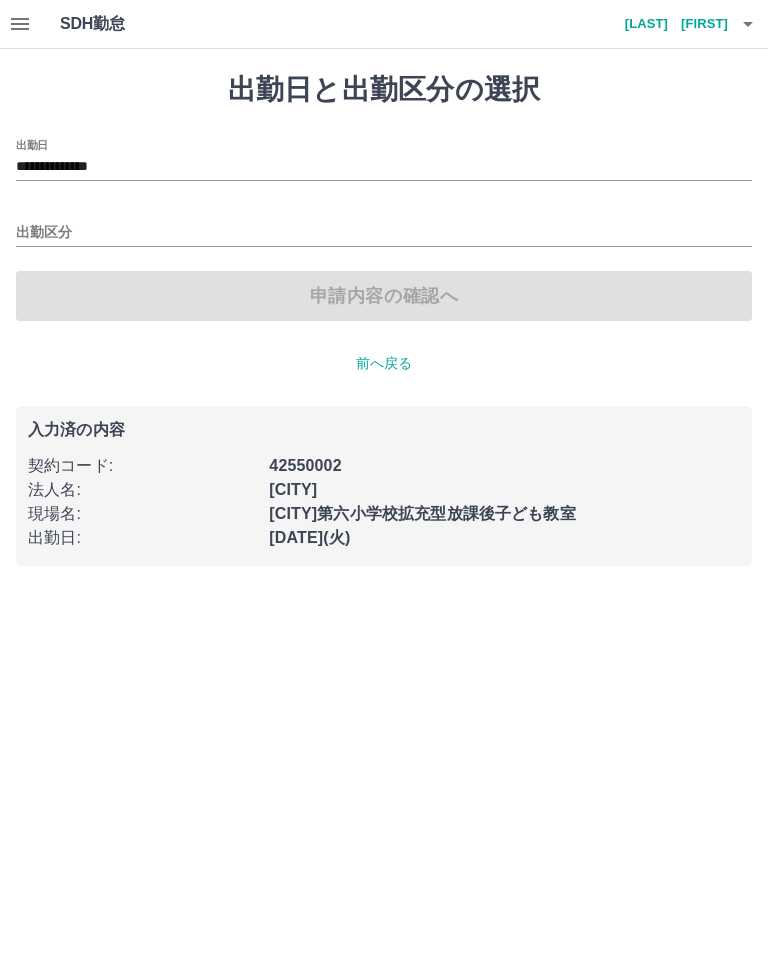 scroll, scrollTop: 0, scrollLeft: 0, axis: both 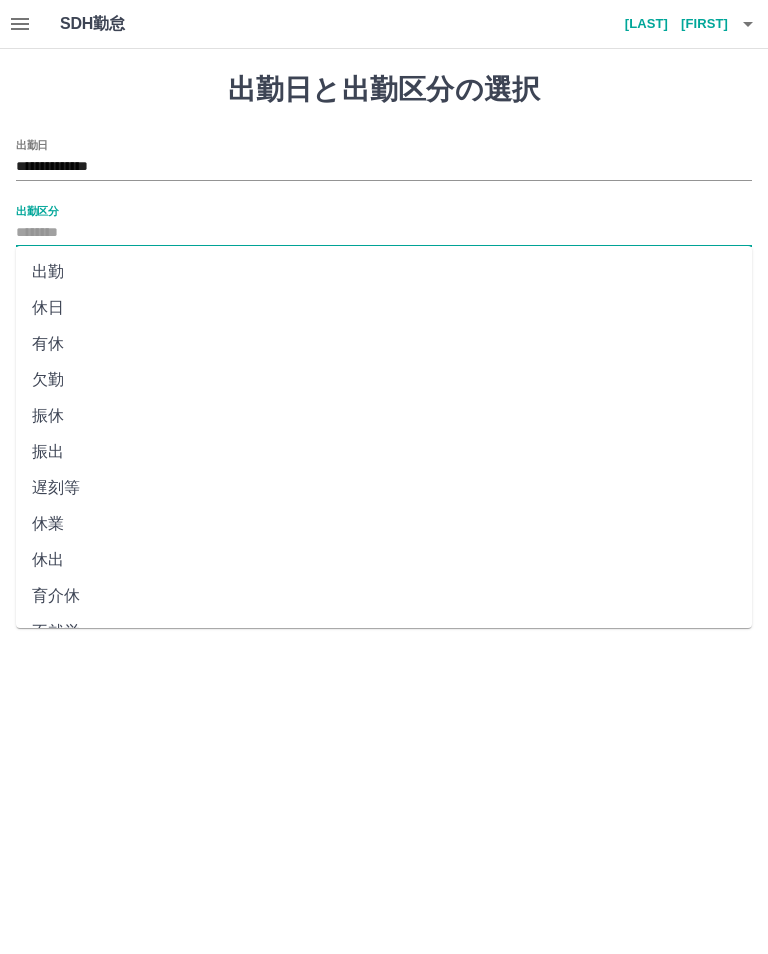 click on "出勤" at bounding box center (384, 272) 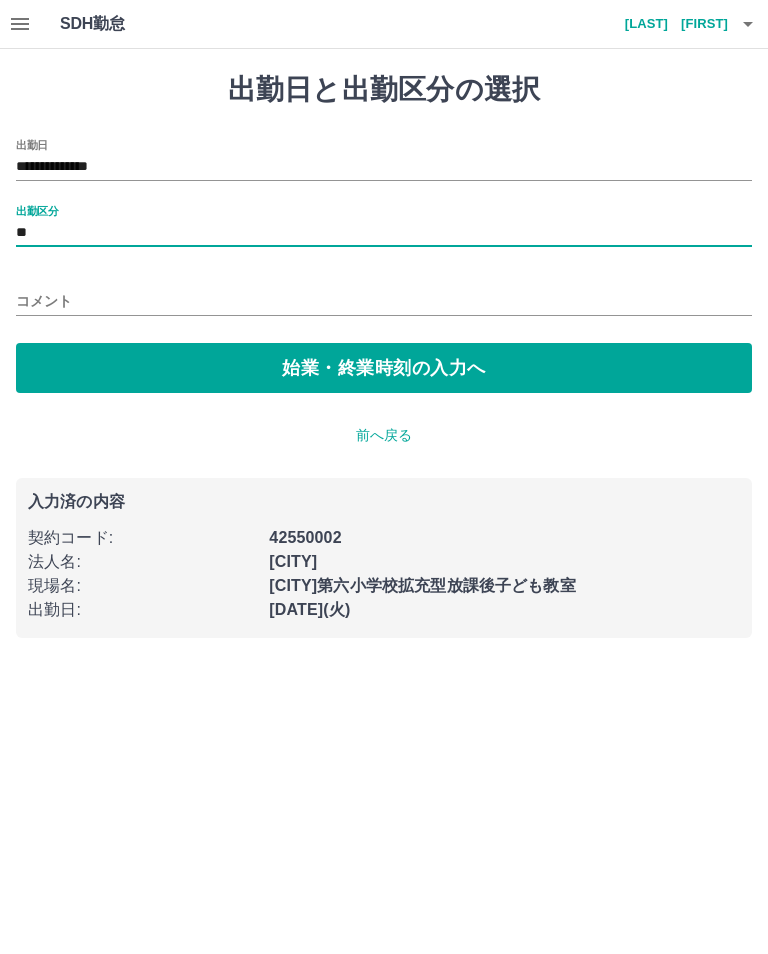 click on "コメント" at bounding box center [384, 301] 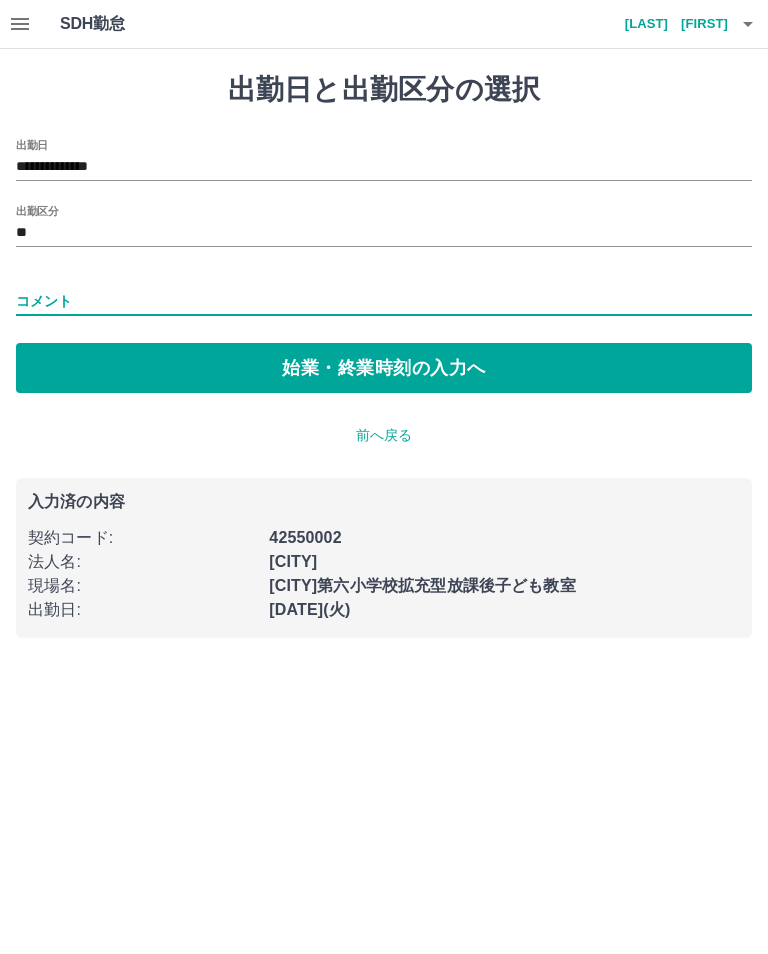 click on "出勤区分" at bounding box center [37, 210] 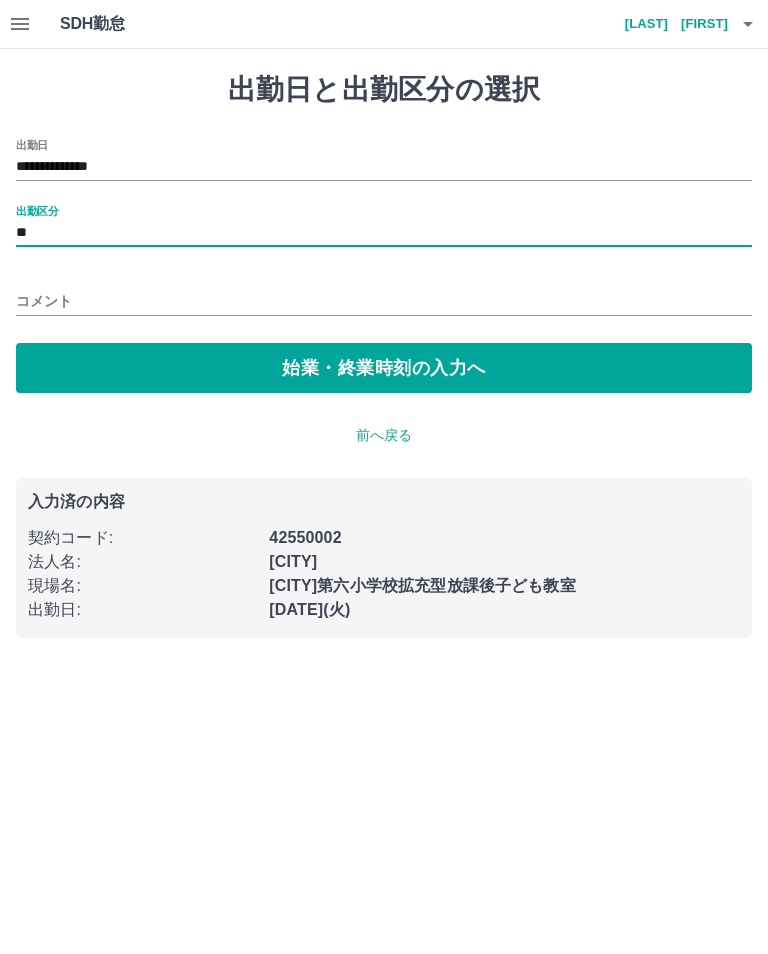 click on "始業・終業時刻の入力へ" at bounding box center [384, 368] 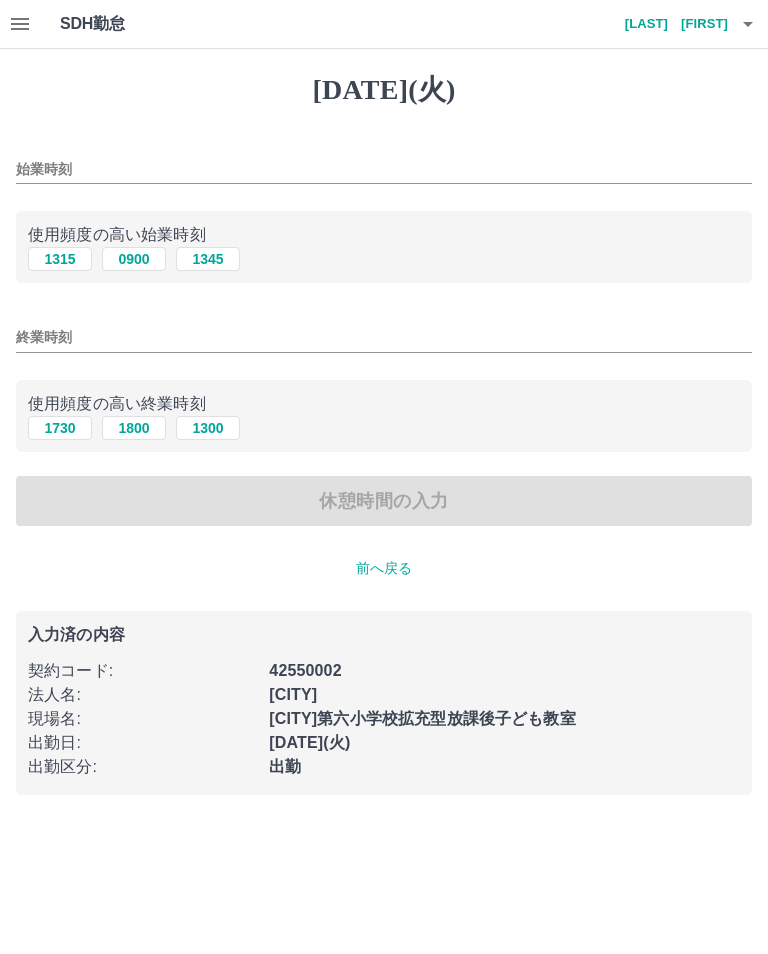 click on "[TIME]" at bounding box center [134, 259] 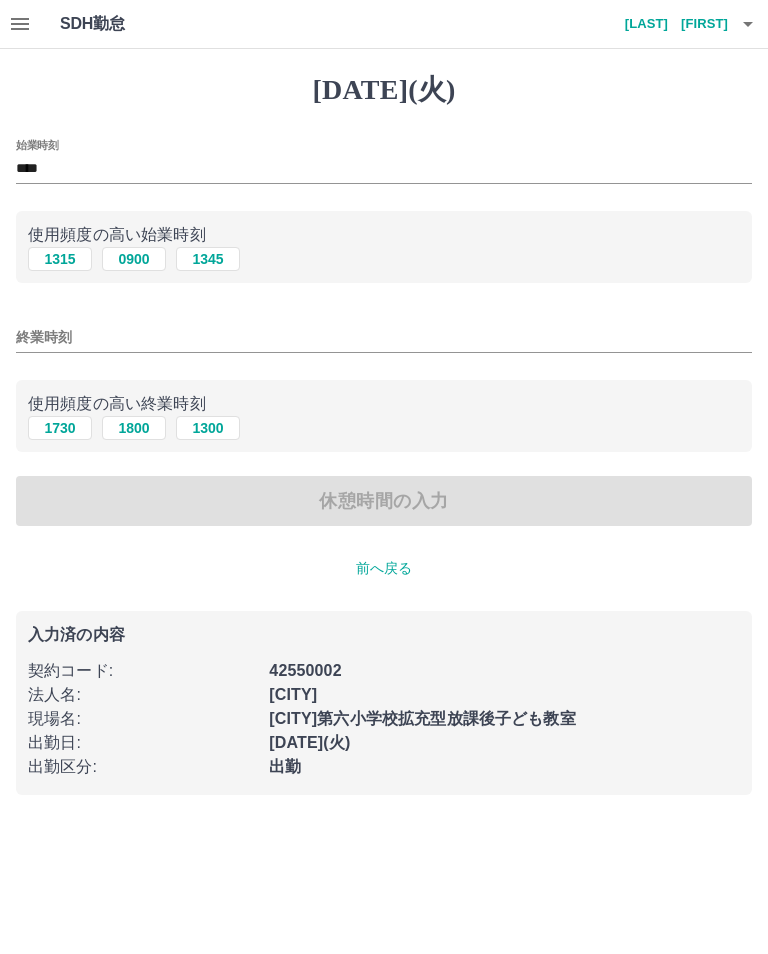 click on "[TIME]" at bounding box center (134, 259) 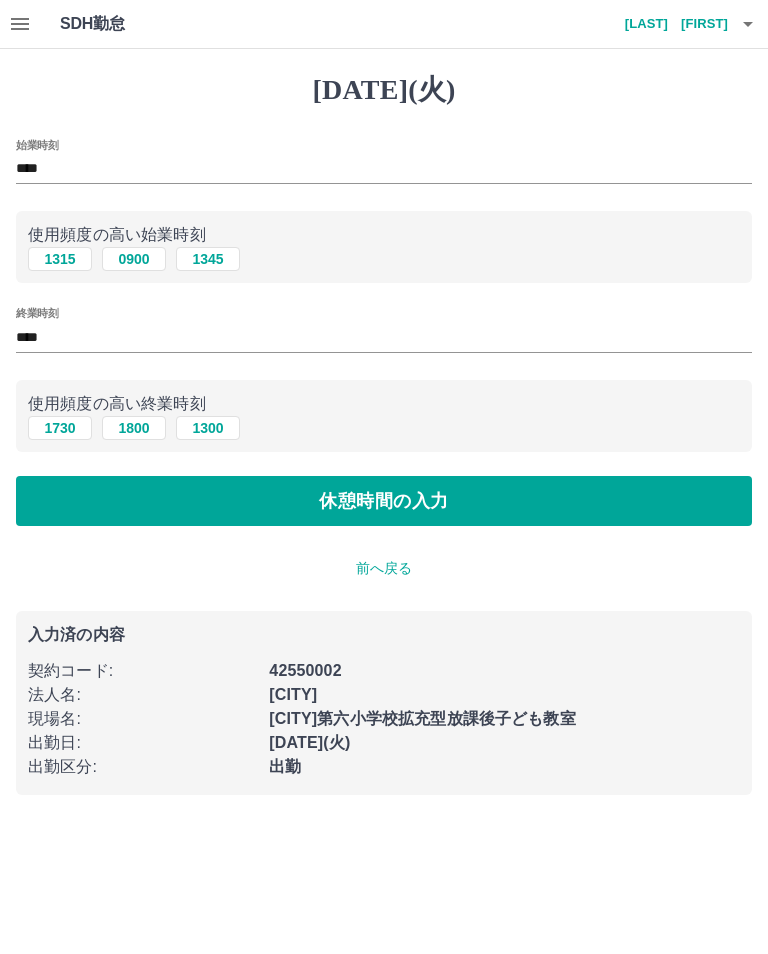 click on "休憩時間の入力" at bounding box center [384, 501] 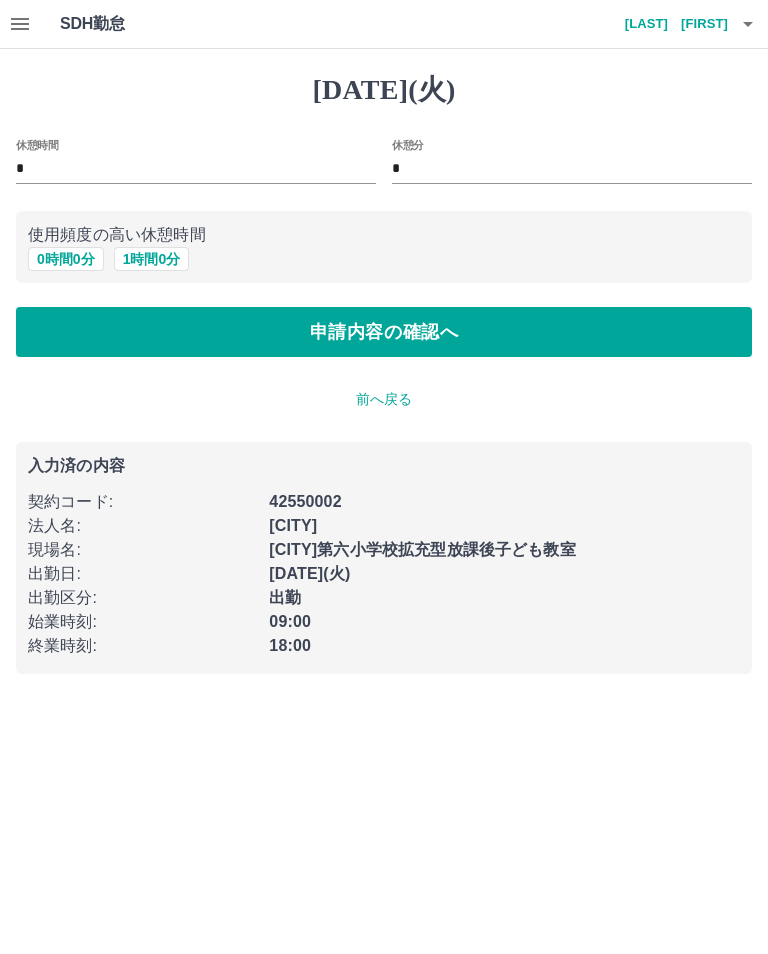 click on "1 時間 0 分" at bounding box center (152, 259) 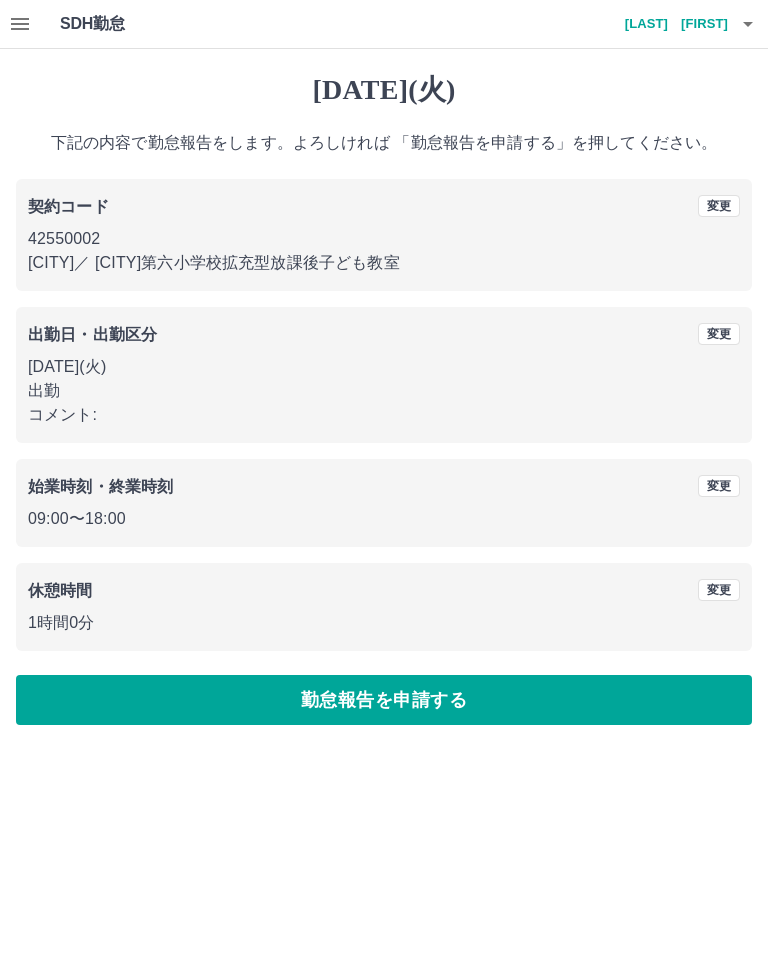 click on "勤怠報告を申請する" at bounding box center (384, 700) 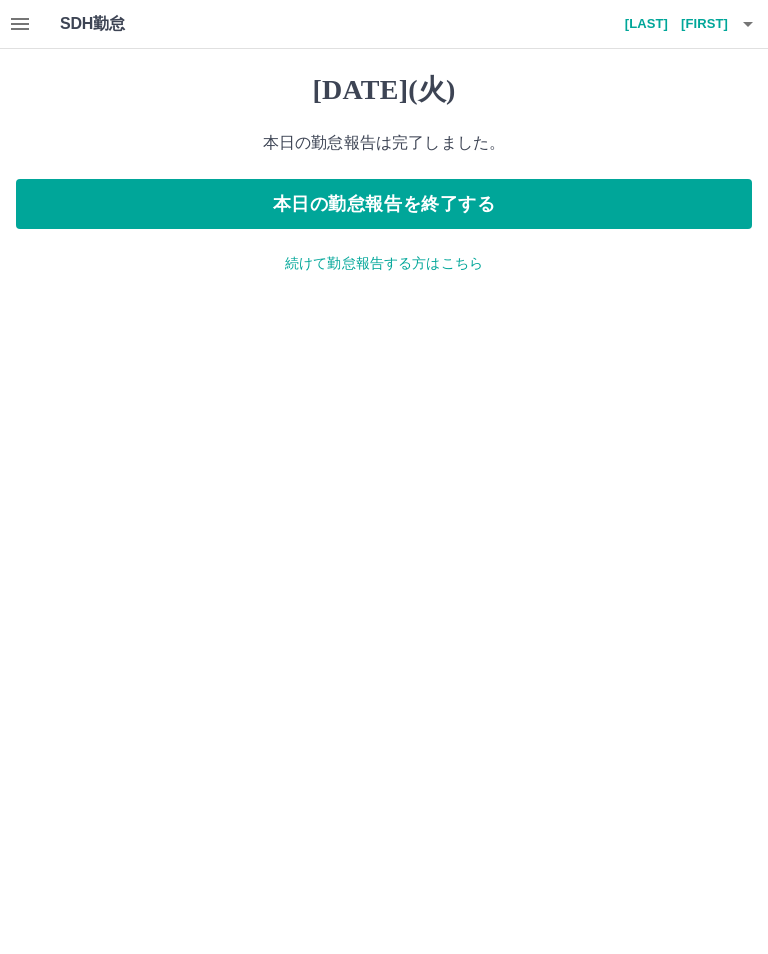 click on "本日の勤怠報告を終了する" at bounding box center [384, 204] 